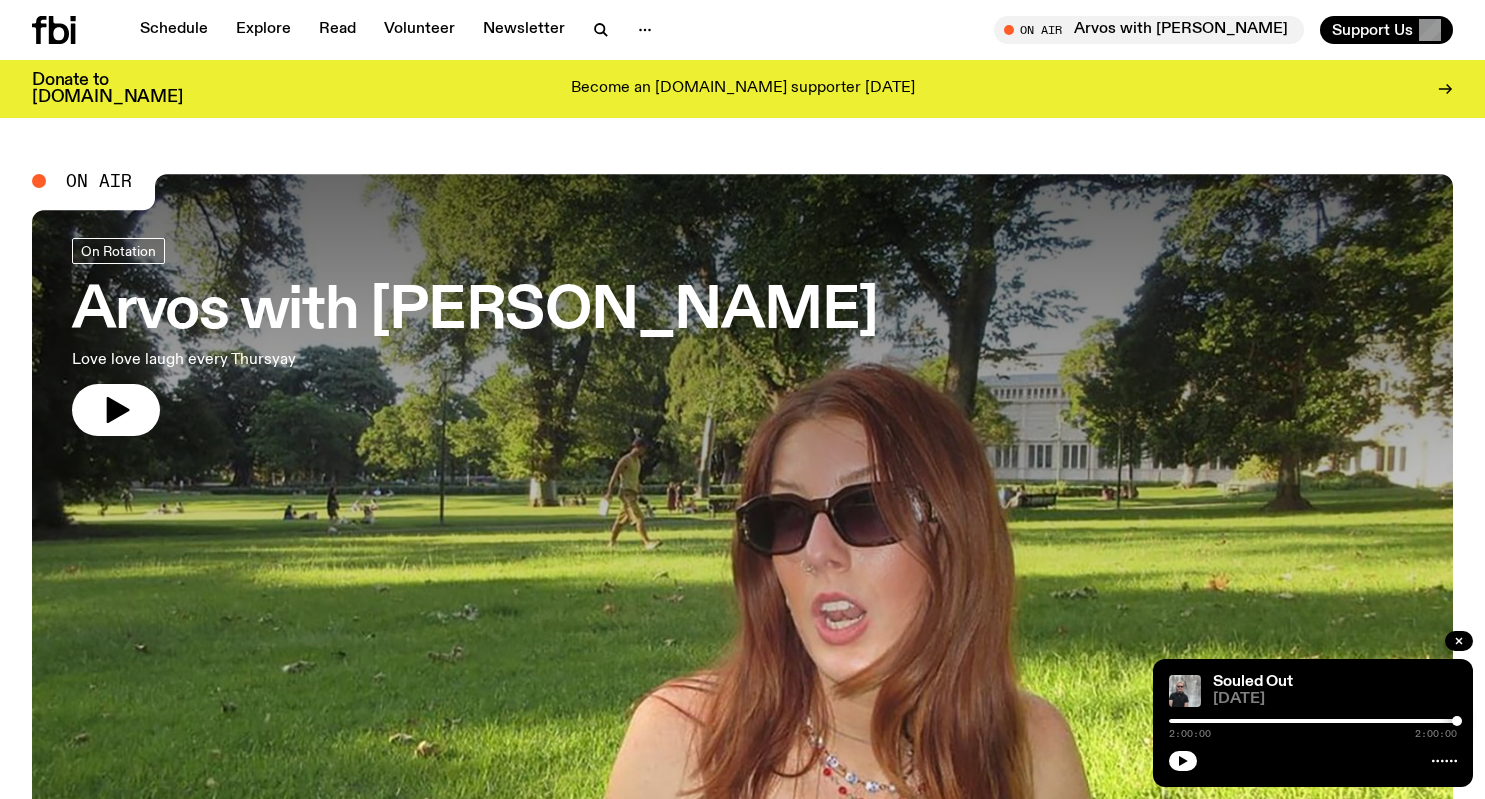 scroll, scrollTop: 852, scrollLeft: 0, axis: vertical 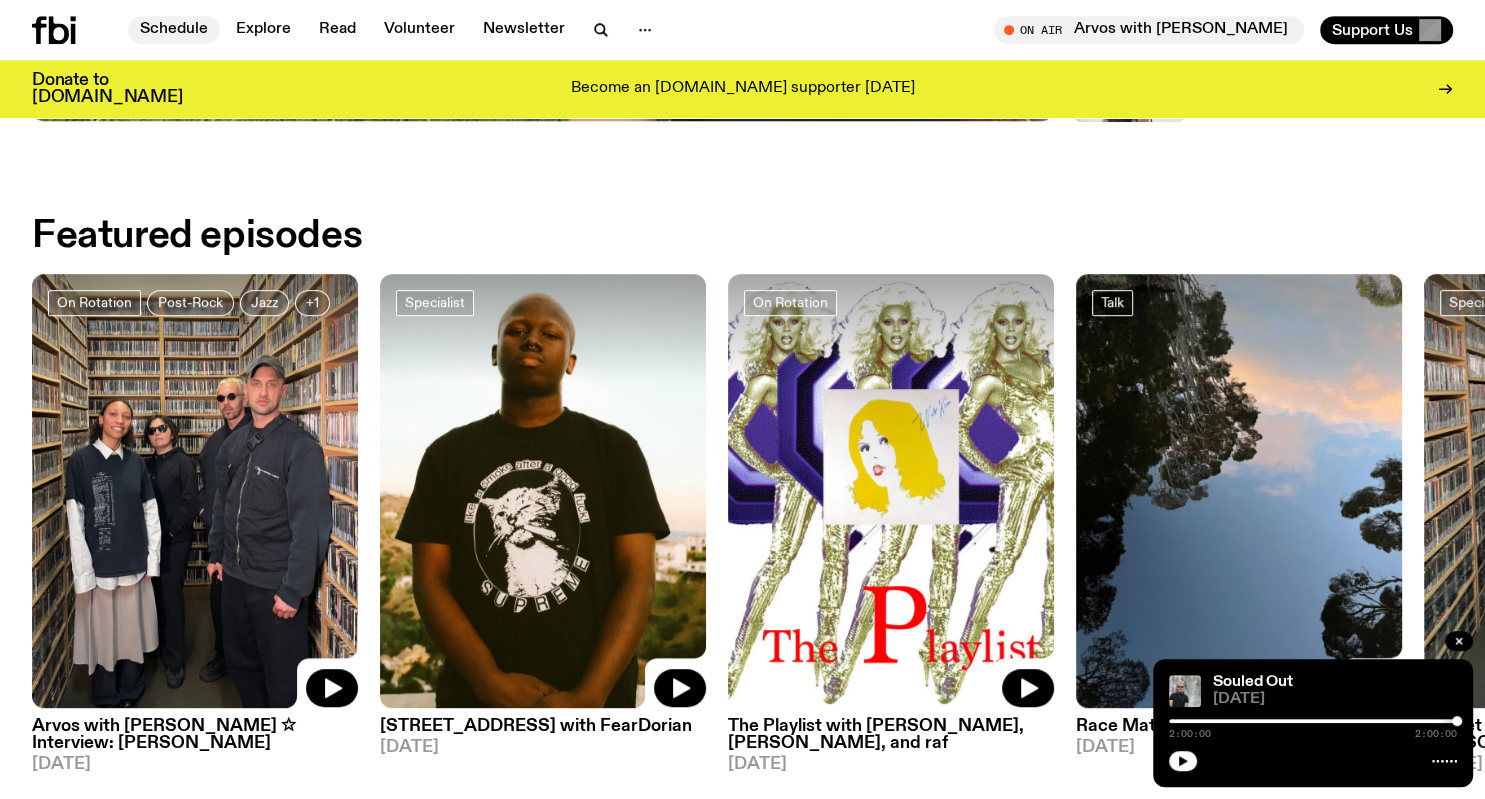 click on "Schedule" at bounding box center [174, 30] 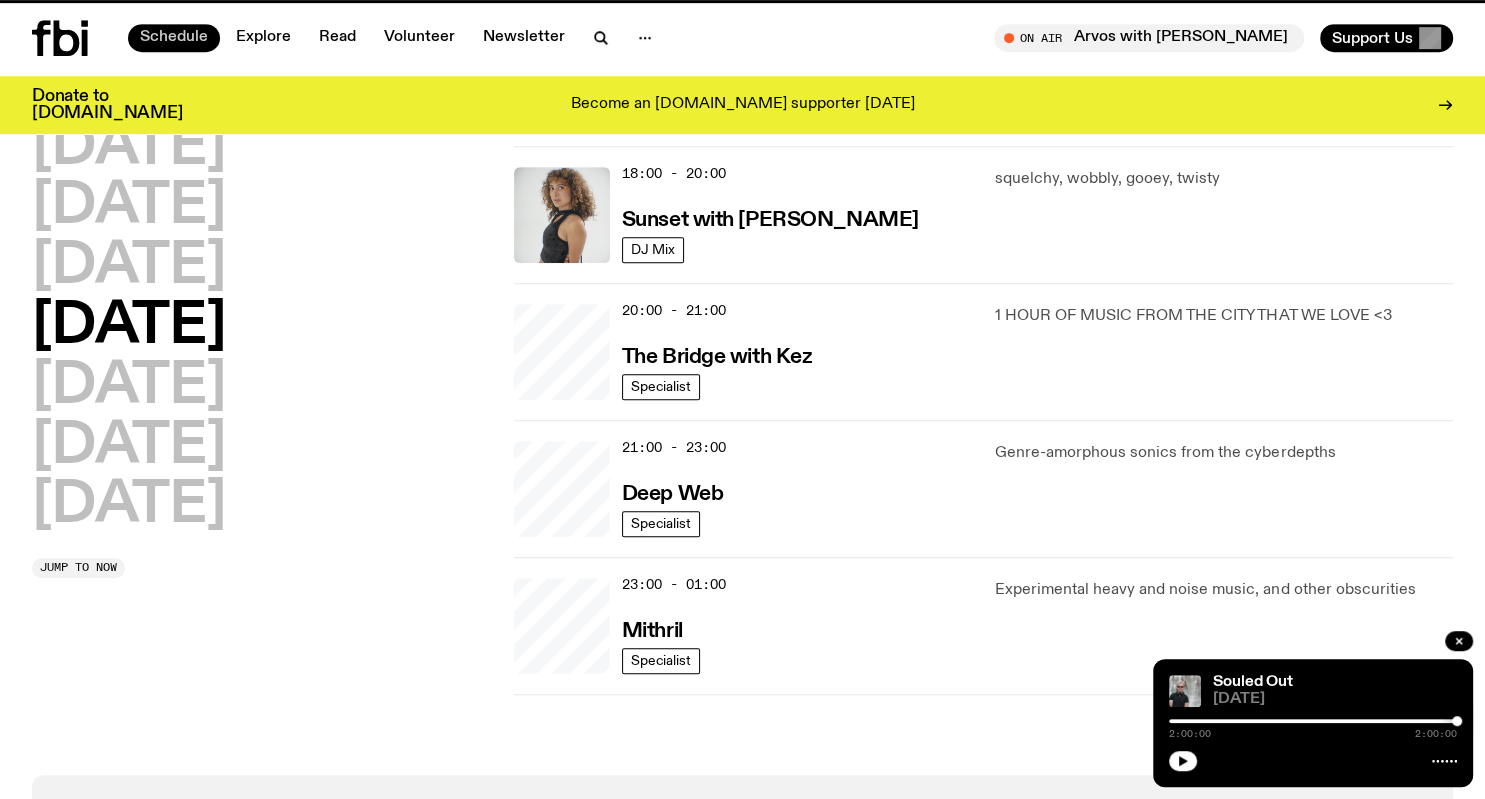 scroll, scrollTop: 0, scrollLeft: 0, axis: both 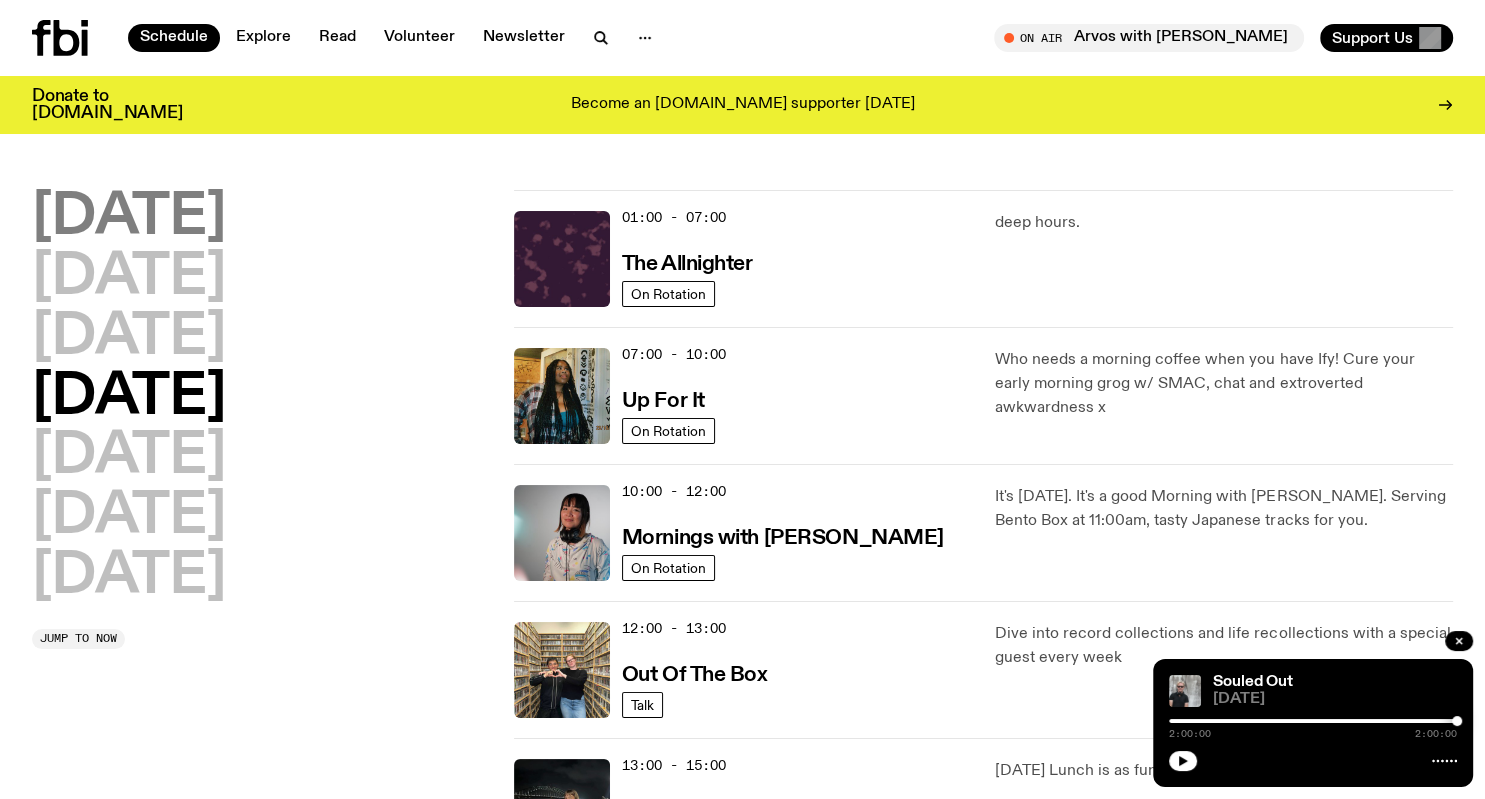 click on "Monday" at bounding box center (129, 218) 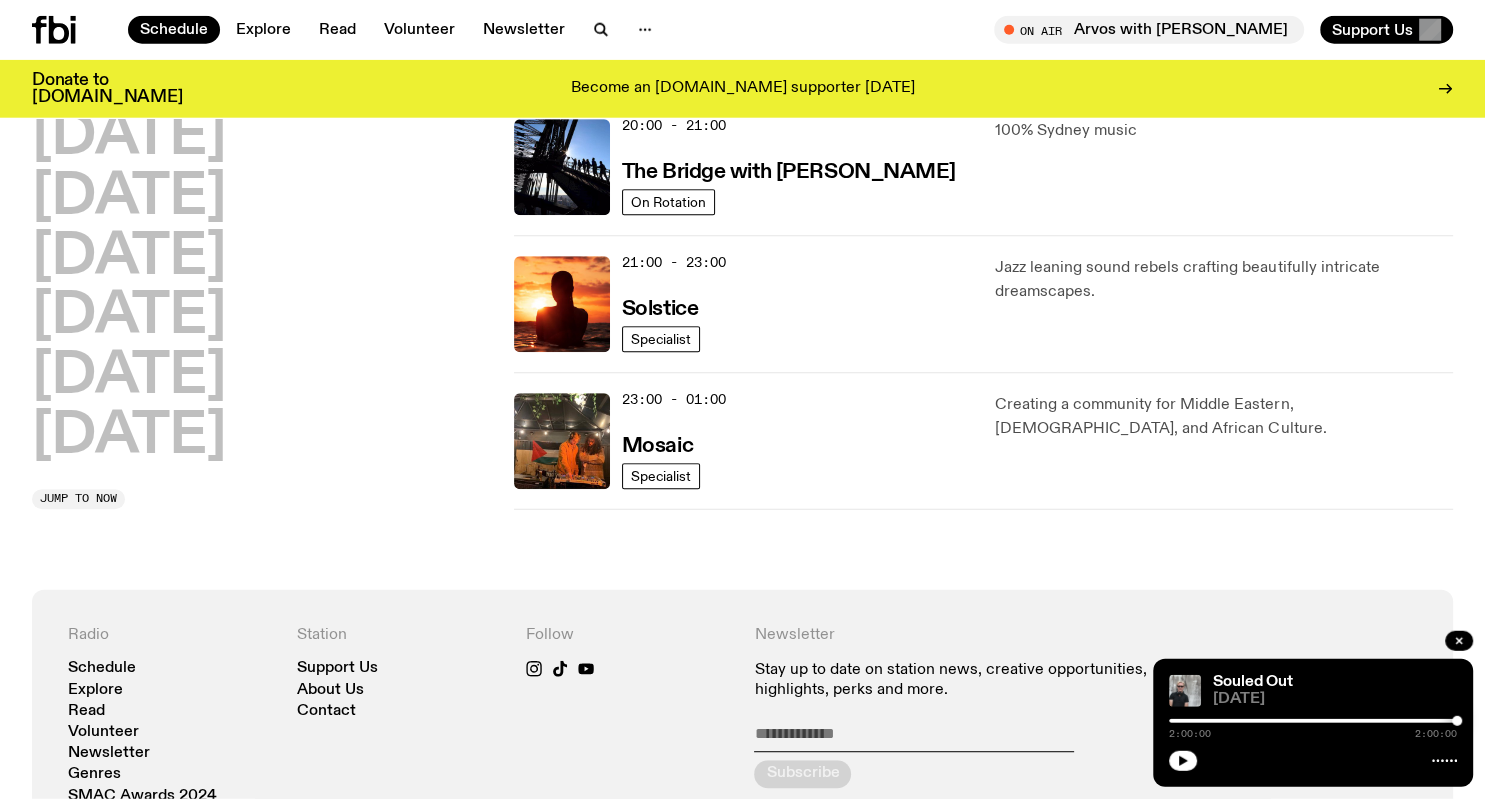scroll, scrollTop: 897, scrollLeft: 0, axis: vertical 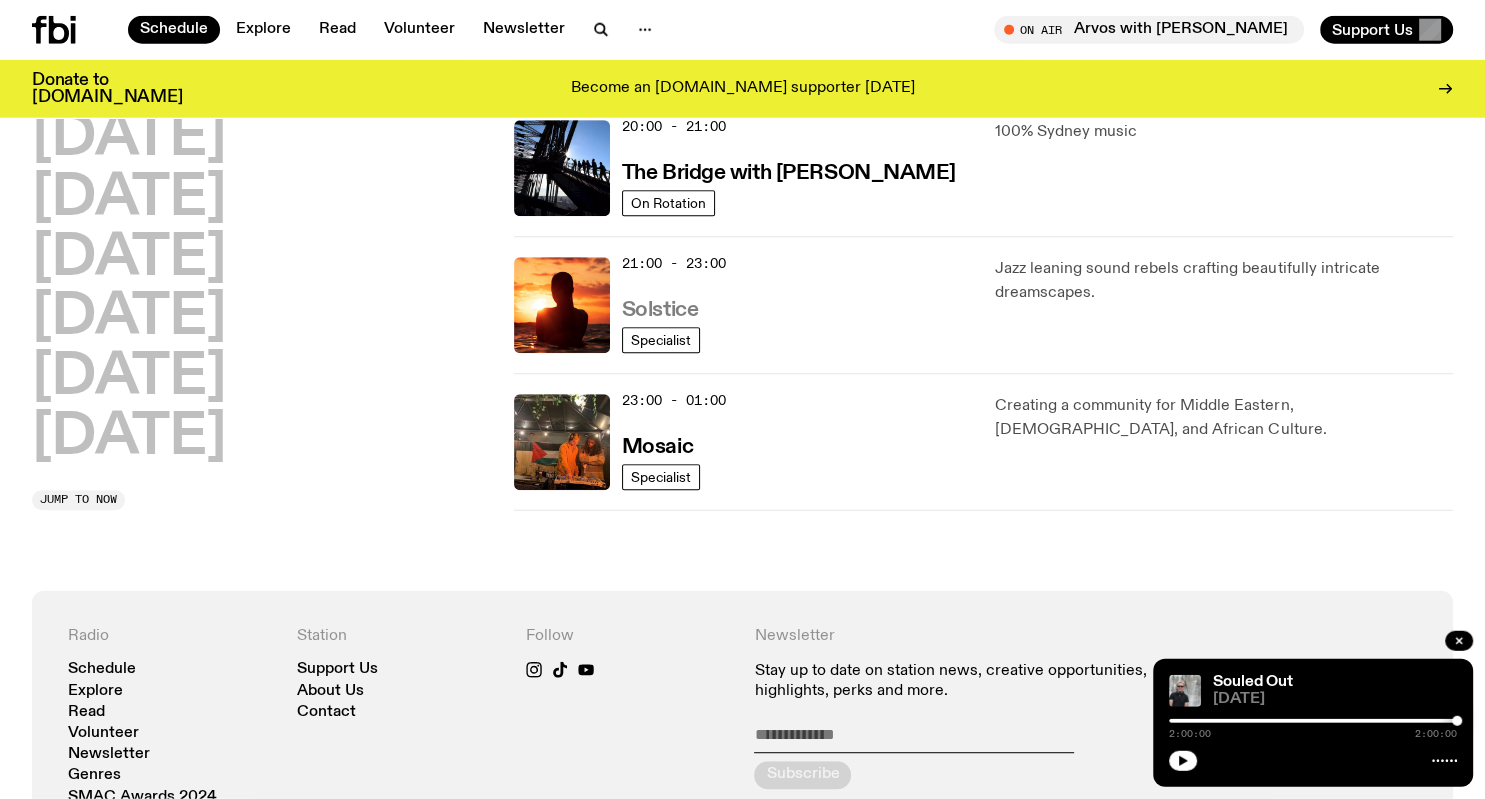 click on "Solstice" at bounding box center (660, 310) 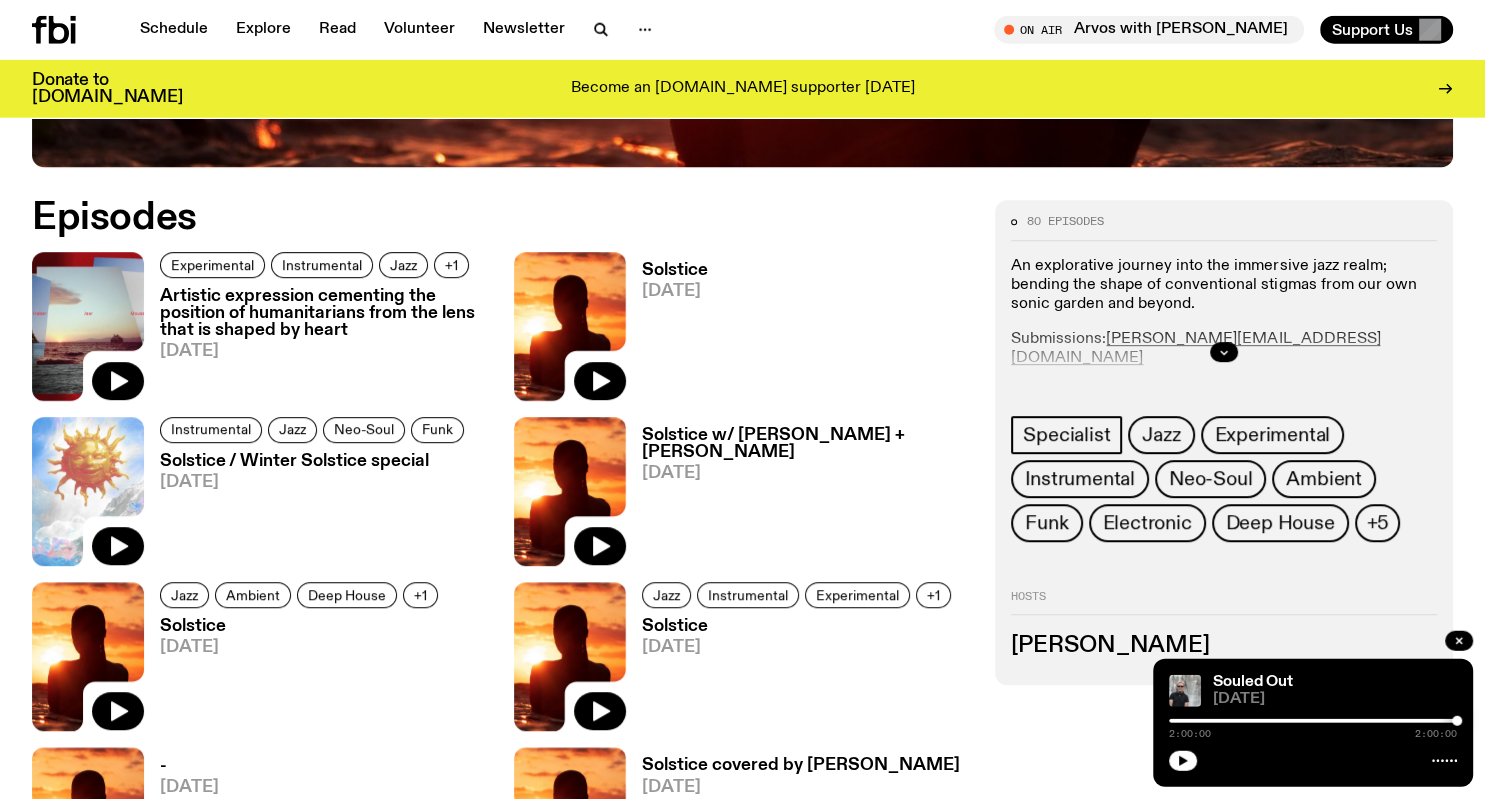 scroll, scrollTop: 918, scrollLeft: 0, axis: vertical 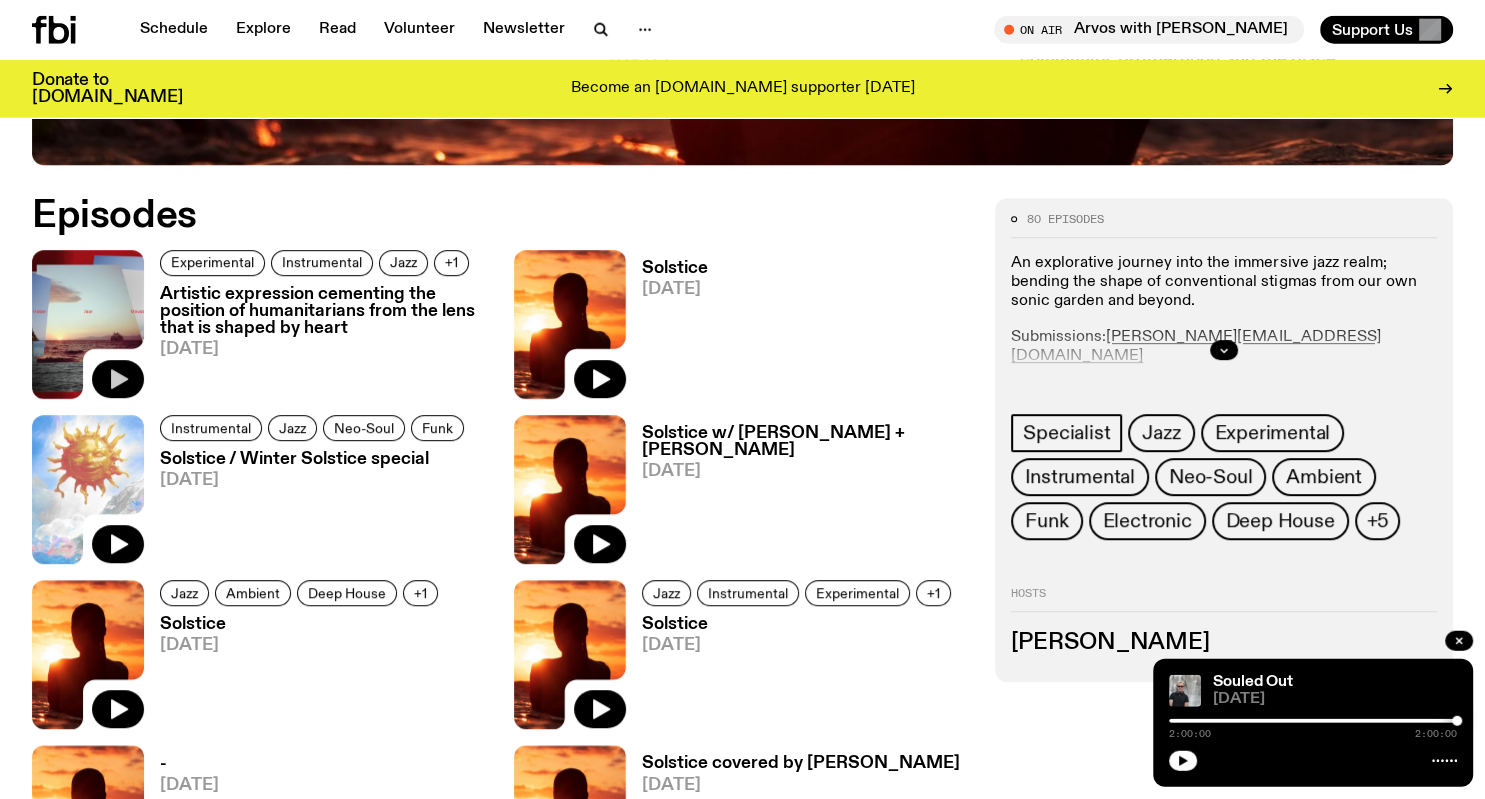 click 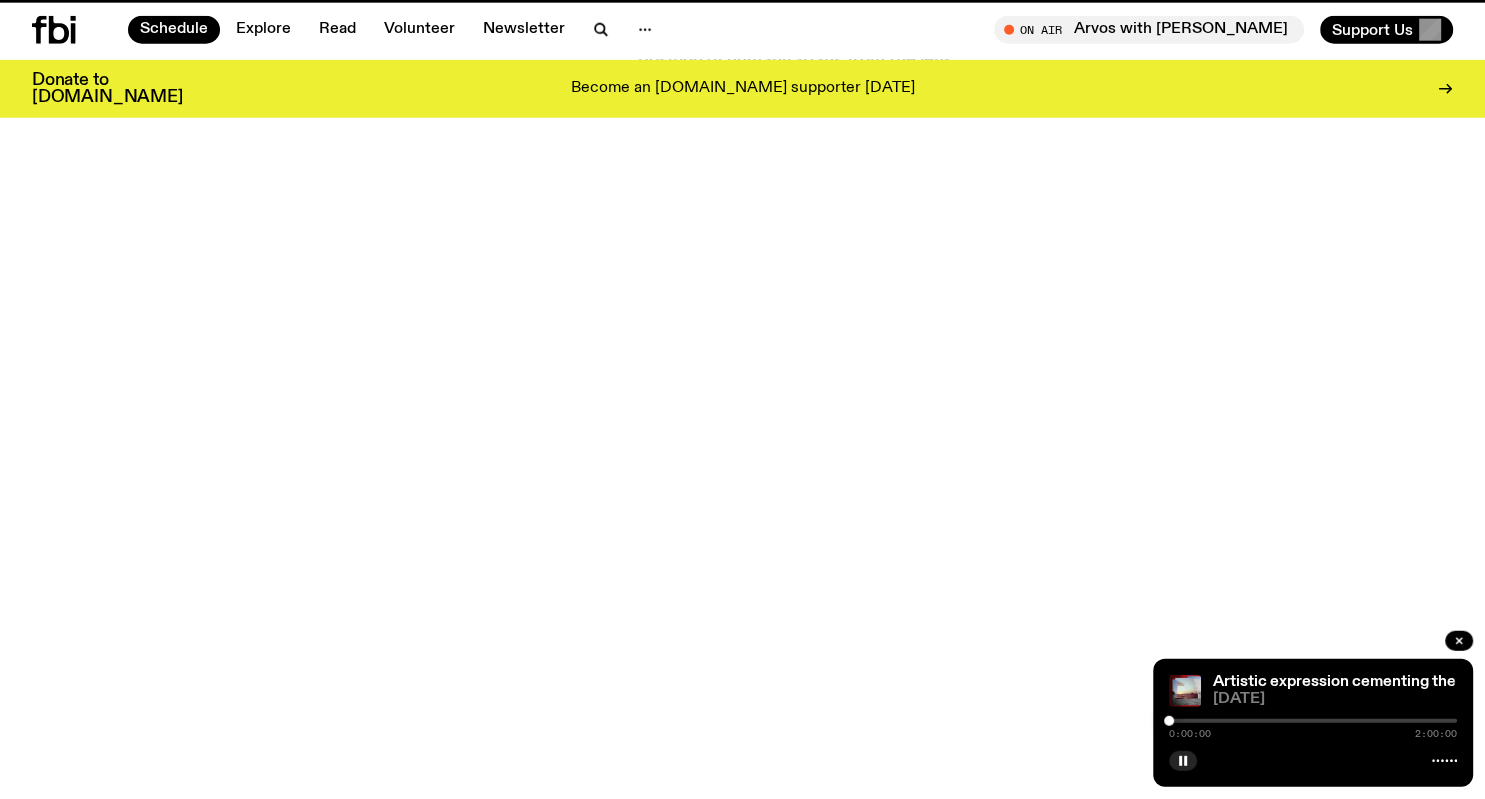 scroll, scrollTop: 896, scrollLeft: 0, axis: vertical 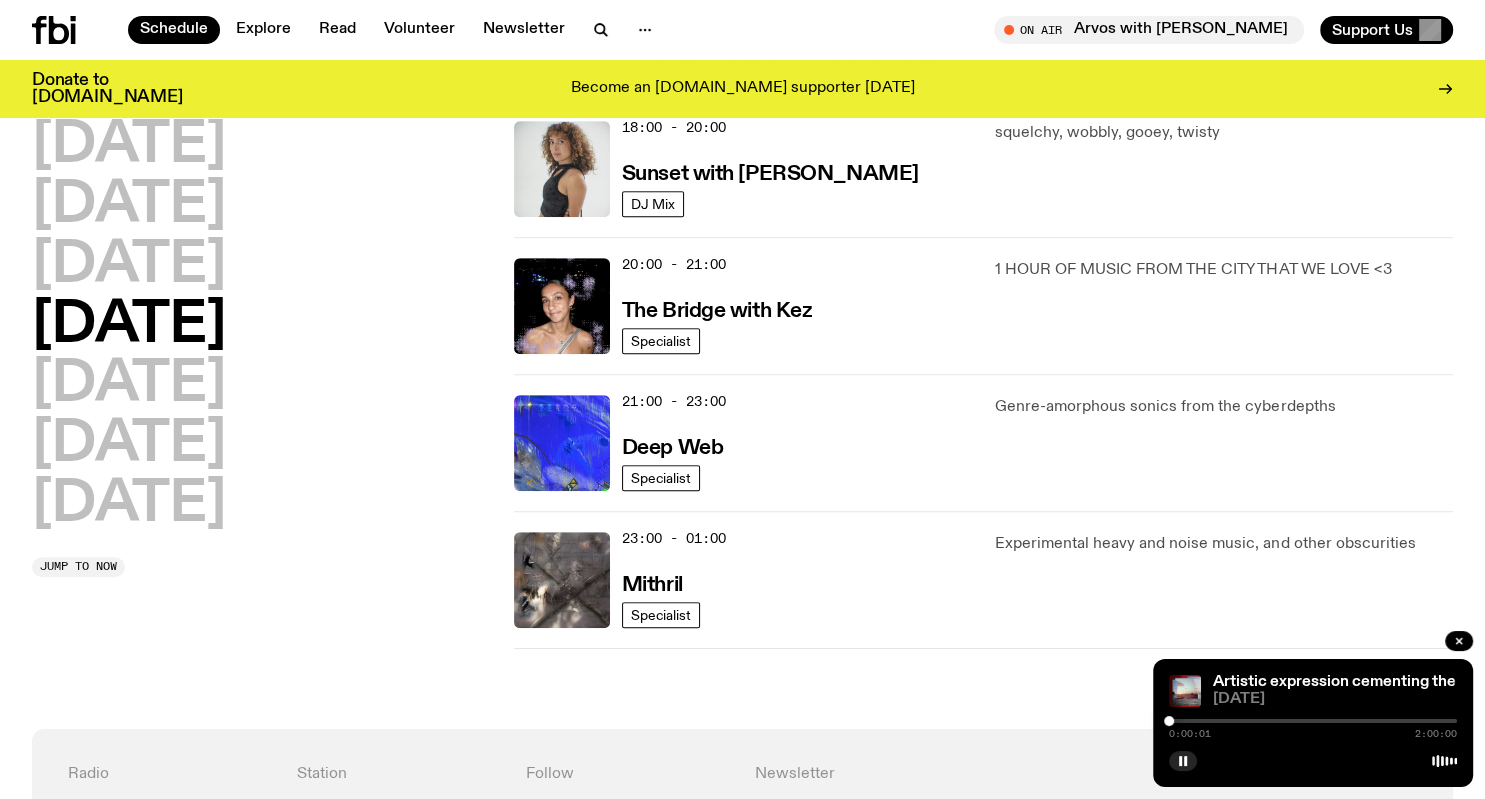 click on "Monday" at bounding box center [129, 146] 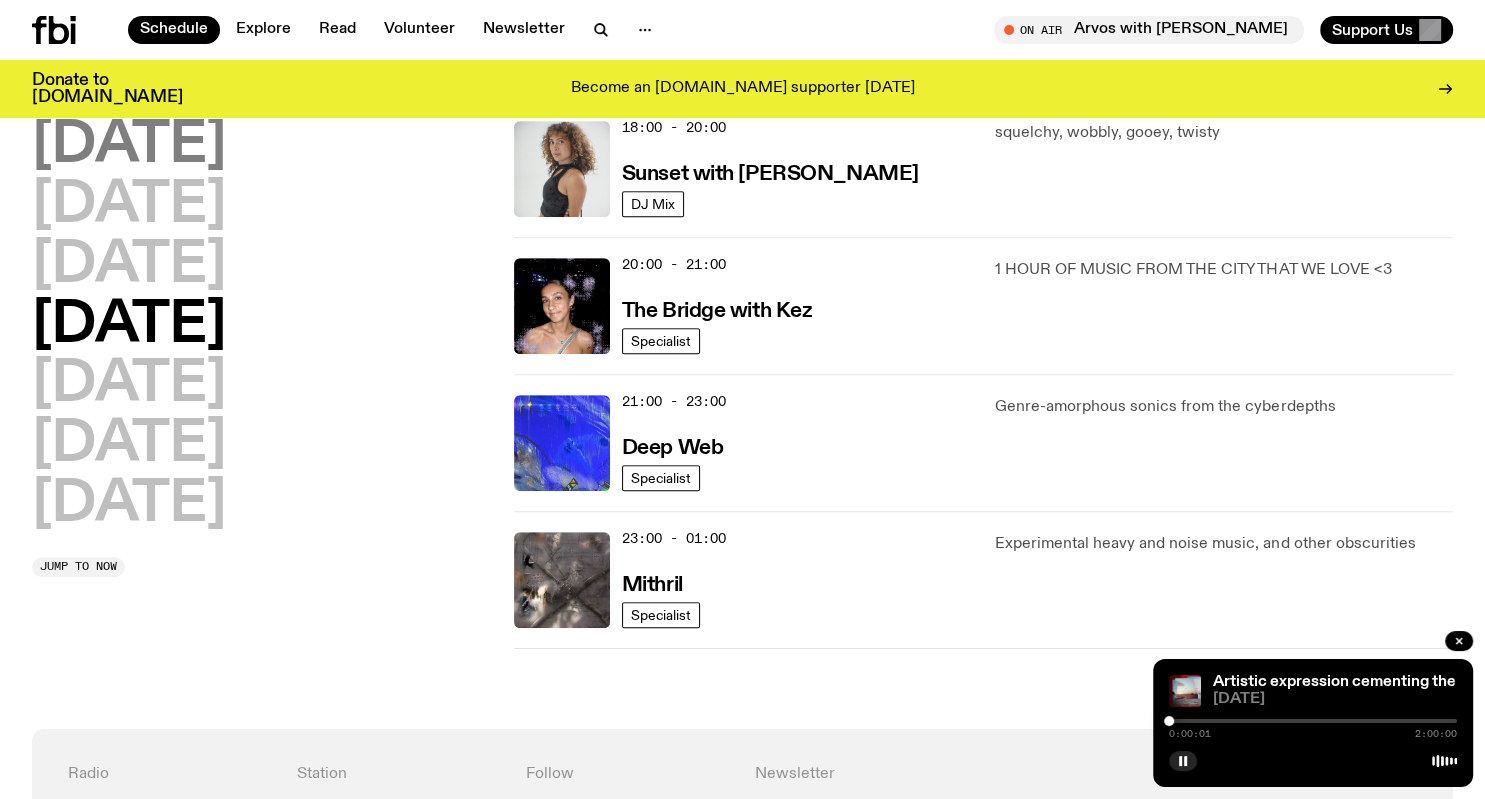 scroll, scrollTop: 633, scrollLeft: 0, axis: vertical 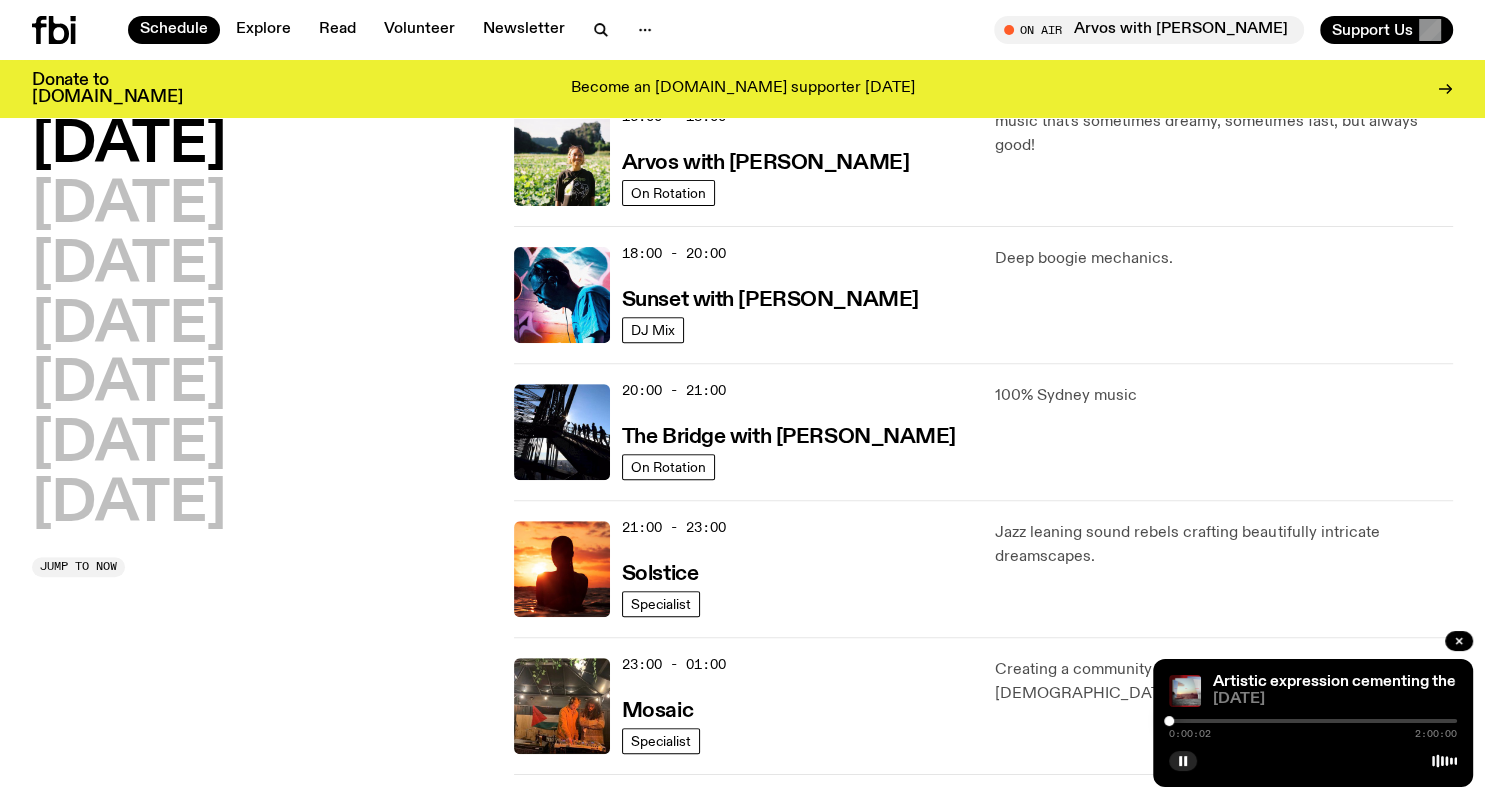 click on "23:00 - 01:00 Mosaic" at bounding box center (797, 706) 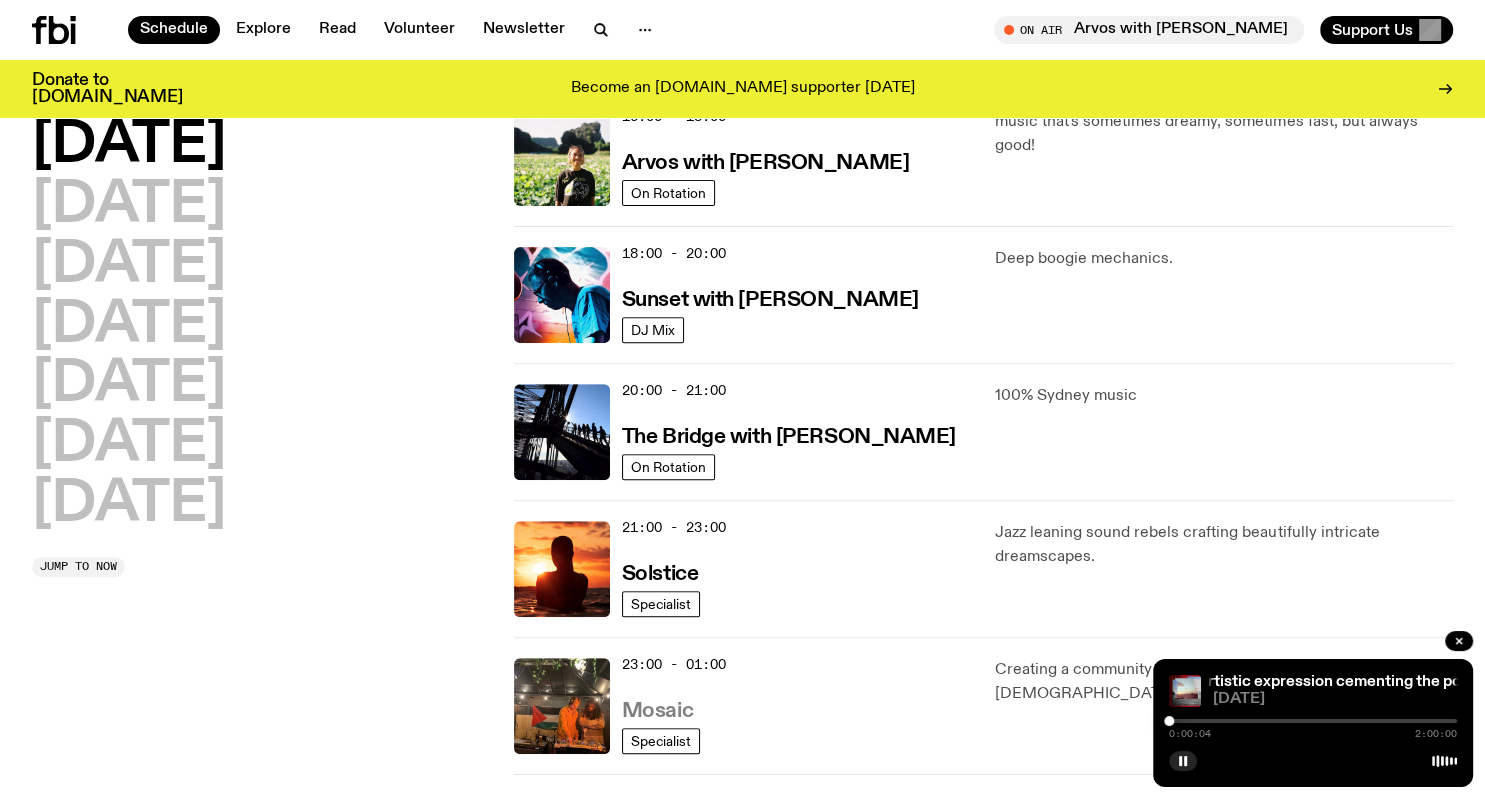 click on "Mosaic" at bounding box center (657, 711) 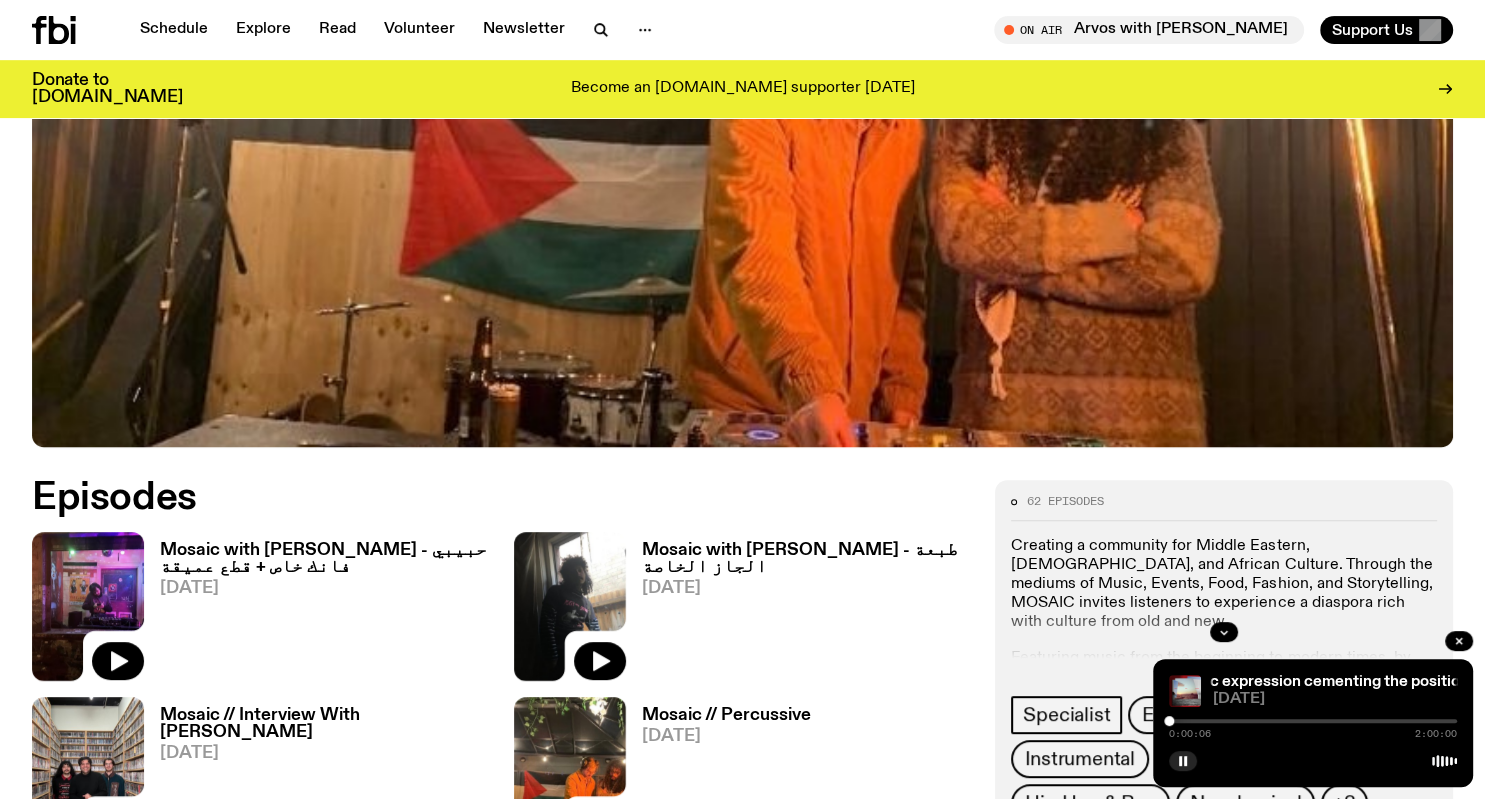 scroll, scrollTop: 659, scrollLeft: 0, axis: vertical 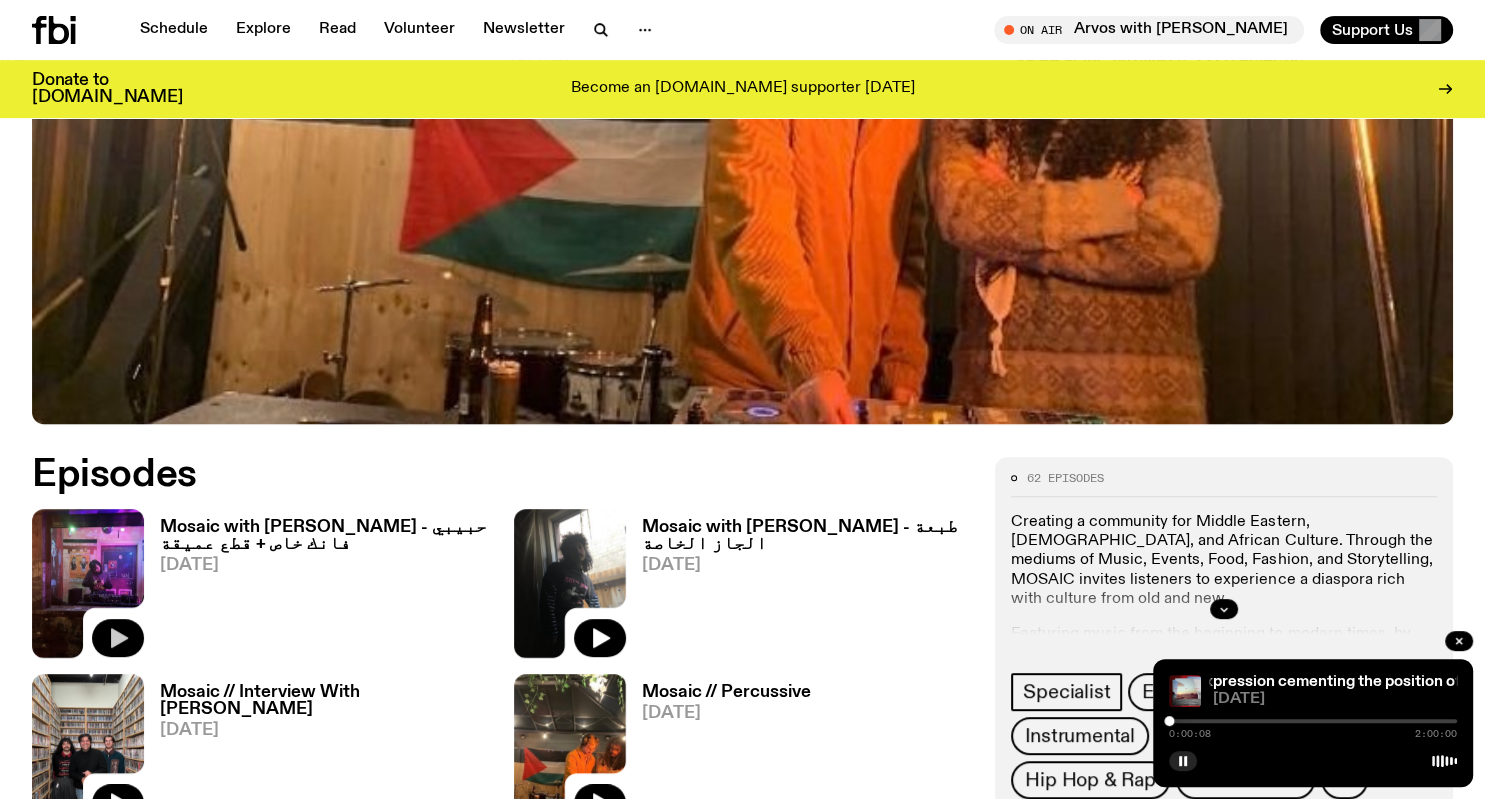 click 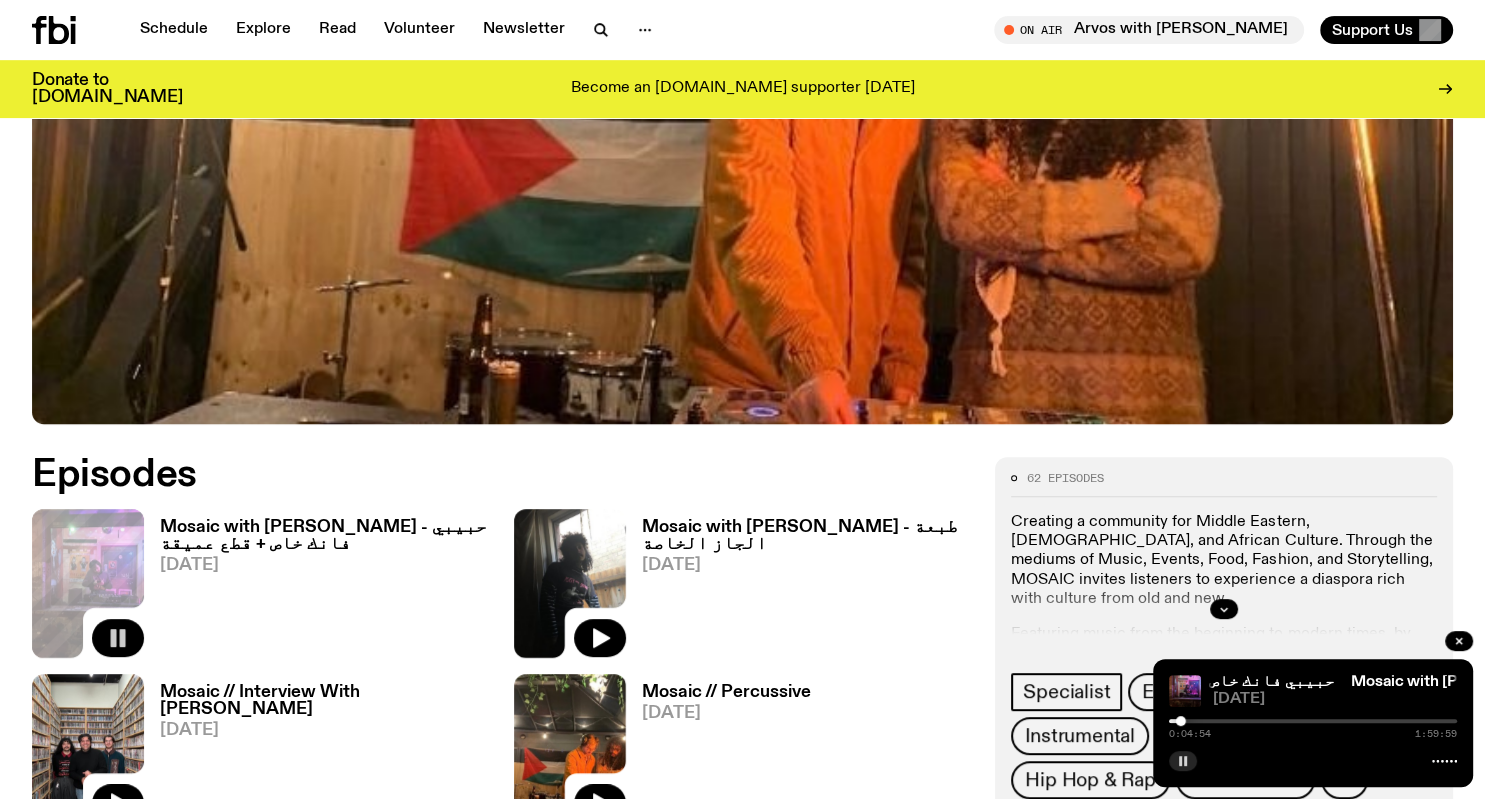click at bounding box center (1183, 761) 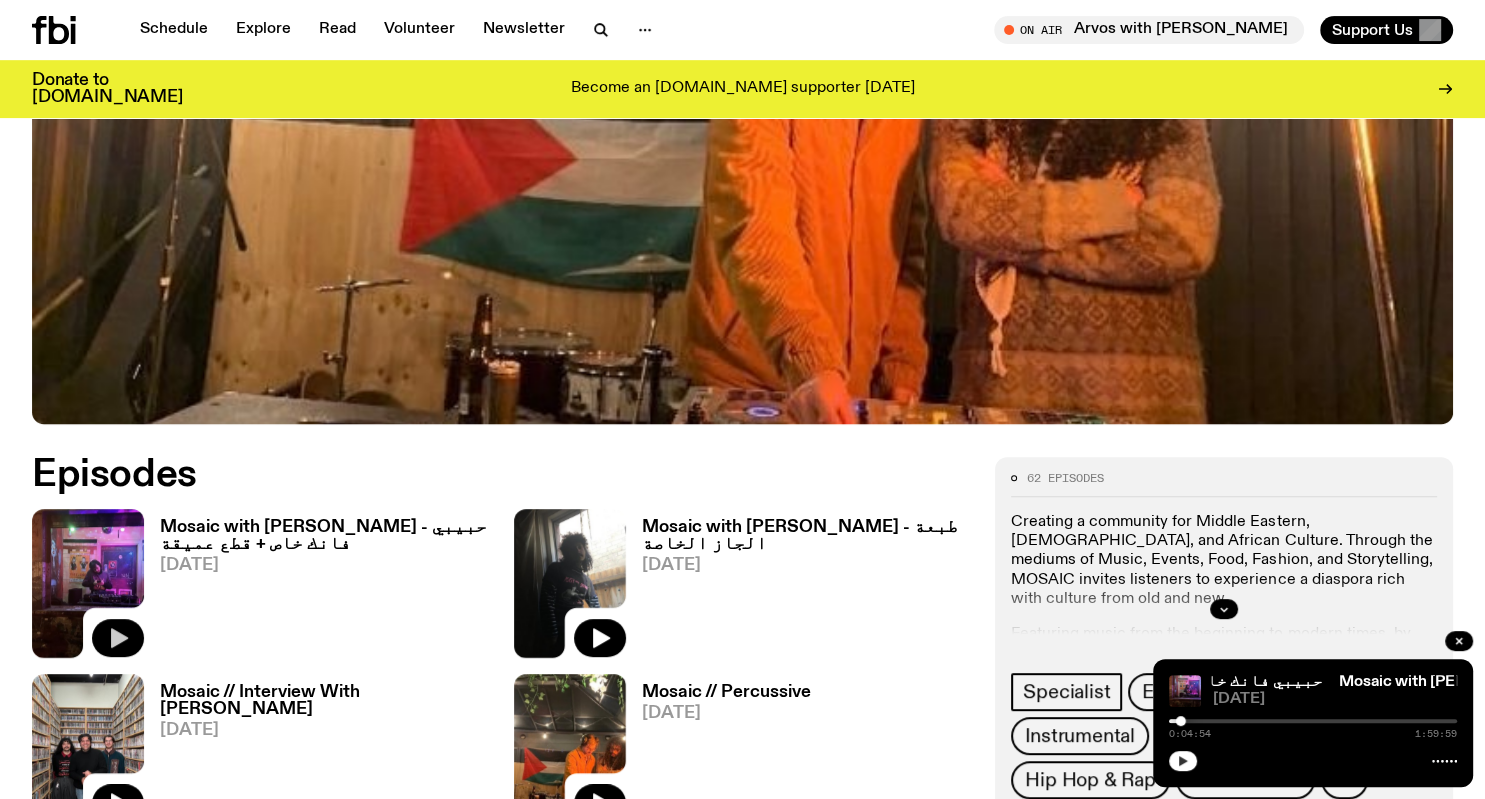 click at bounding box center [1183, 761] 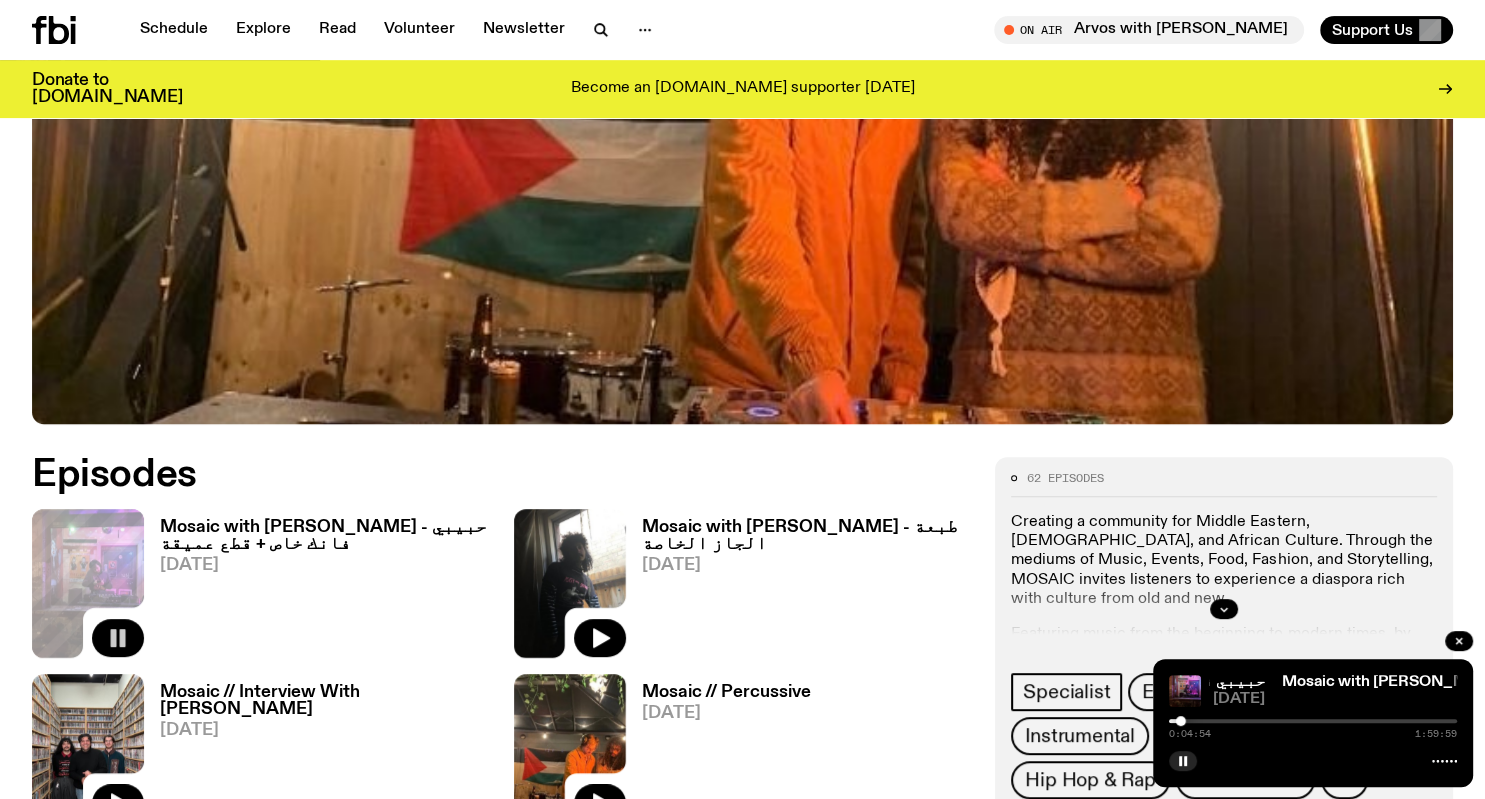 click at bounding box center (1313, 721) 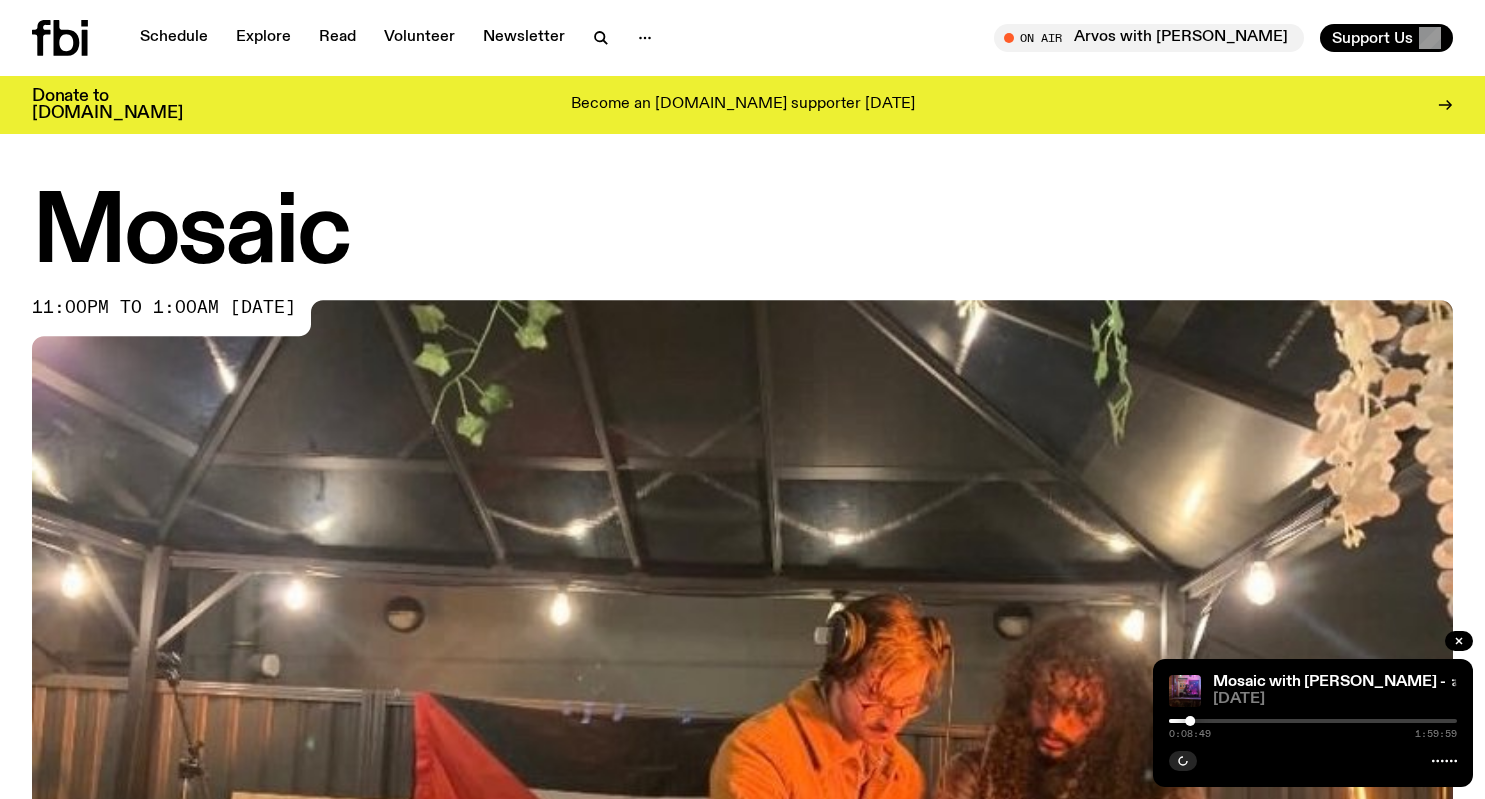 scroll, scrollTop: 0, scrollLeft: 0, axis: both 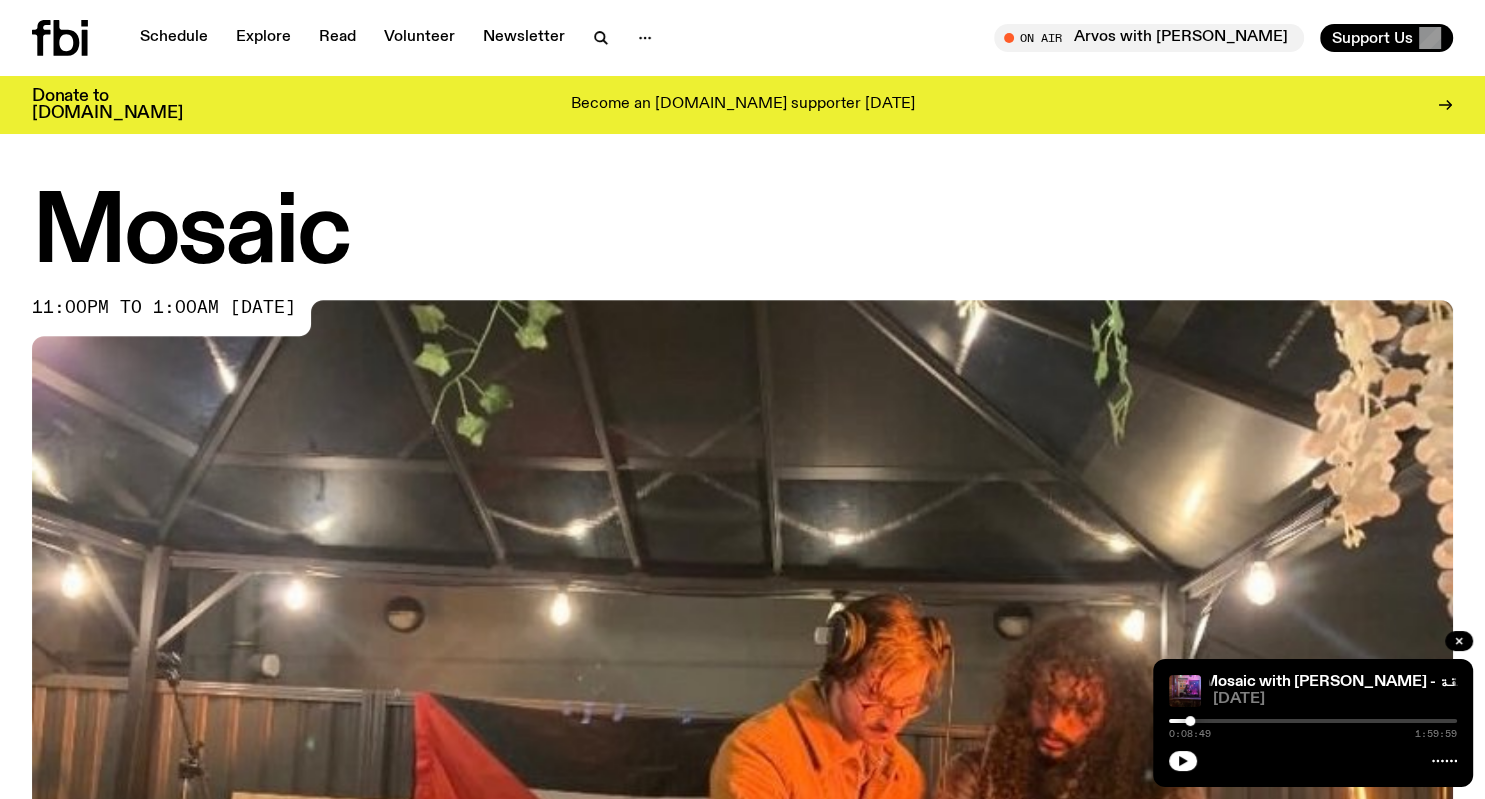 click on "Mosaic with [PERSON_NAME] -  حبيبي فانك خاص + قطع عميقة  Mosaic with [PERSON_NAME] -  حبيبي فانك خاص + قطع عميقة  [DATE] 0:08:49 1:59:59" at bounding box center (1313, 723) 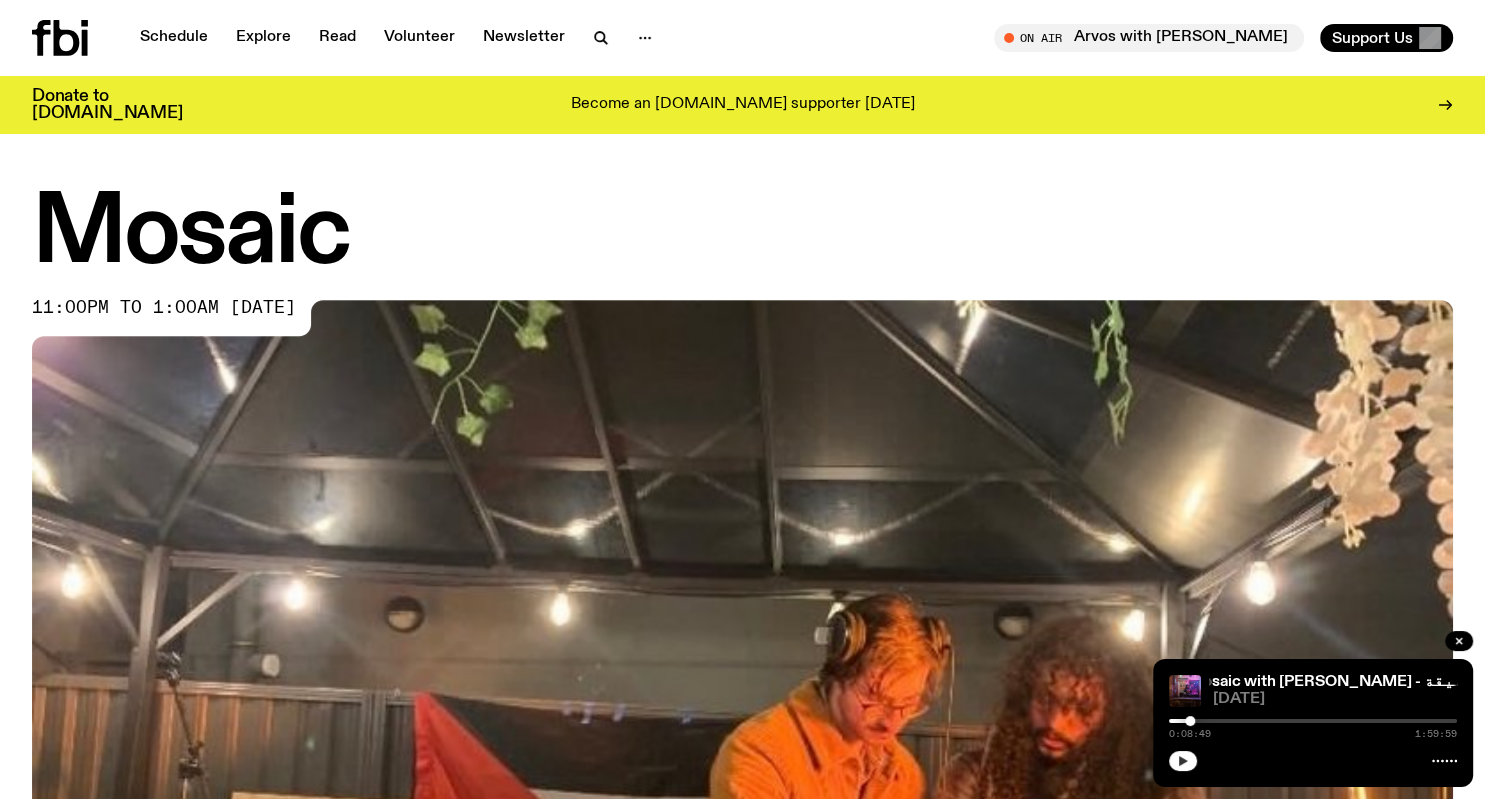click 